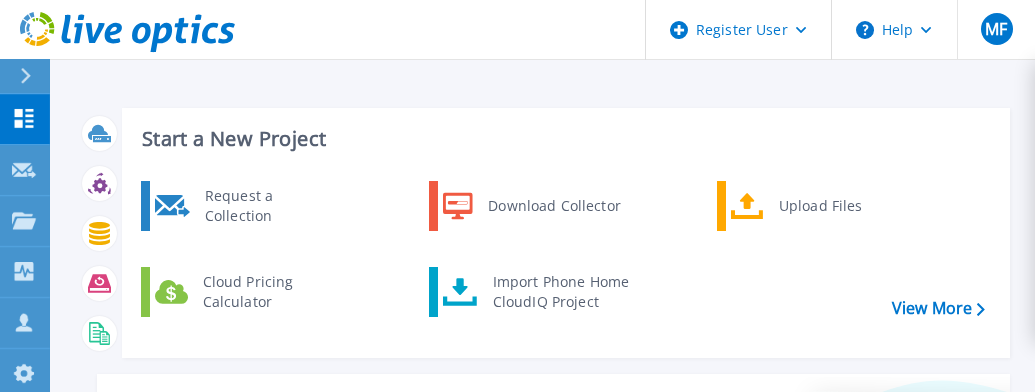 scroll, scrollTop: 0, scrollLeft: 0, axis: both 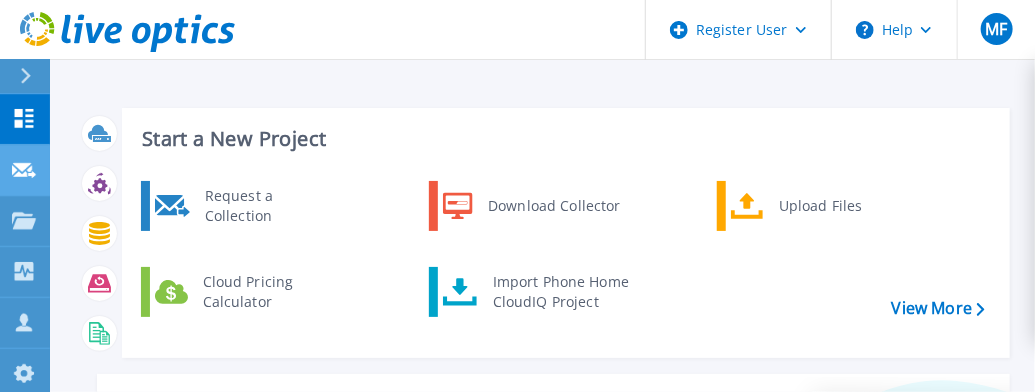 click 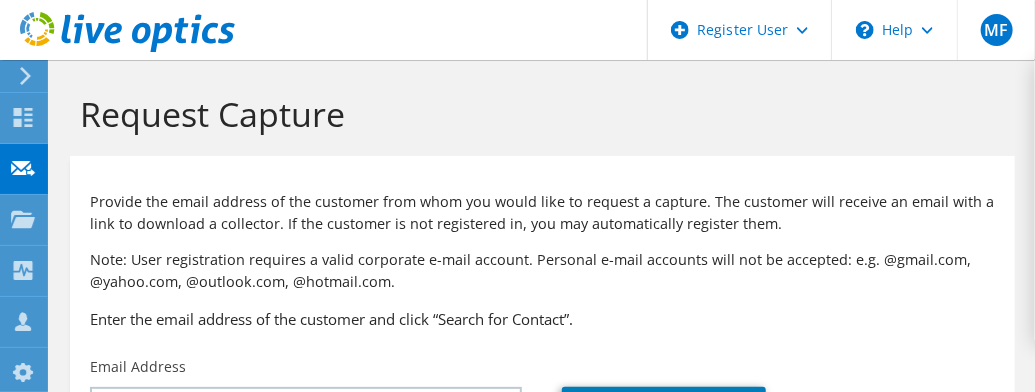 scroll, scrollTop: 168, scrollLeft: 0, axis: vertical 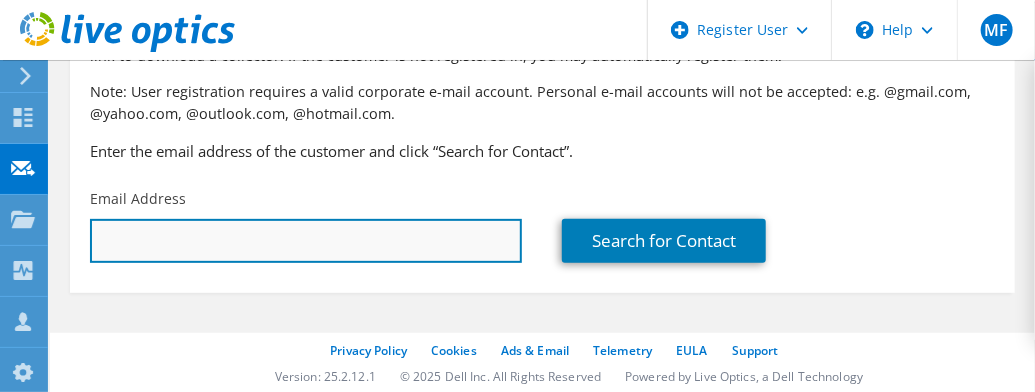 click at bounding box center (306, 241) 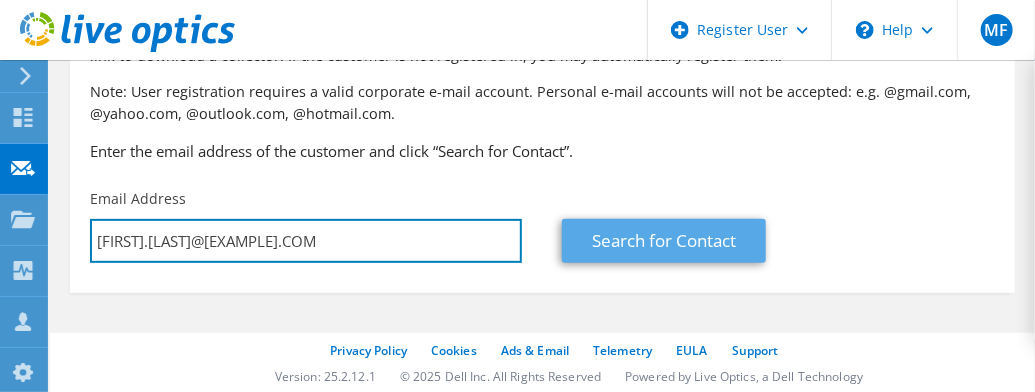type on "[FIRST].[LAST]@[EXAMPLE].COM" 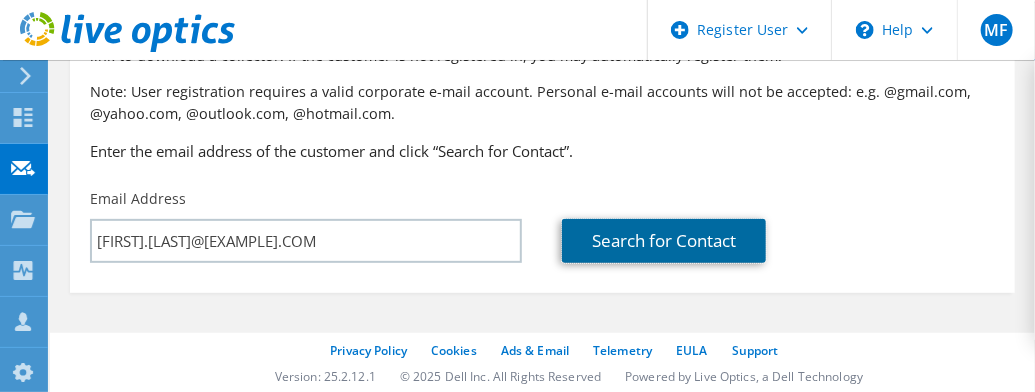 click on "Search for Contact" at bounding box center (664, 241) 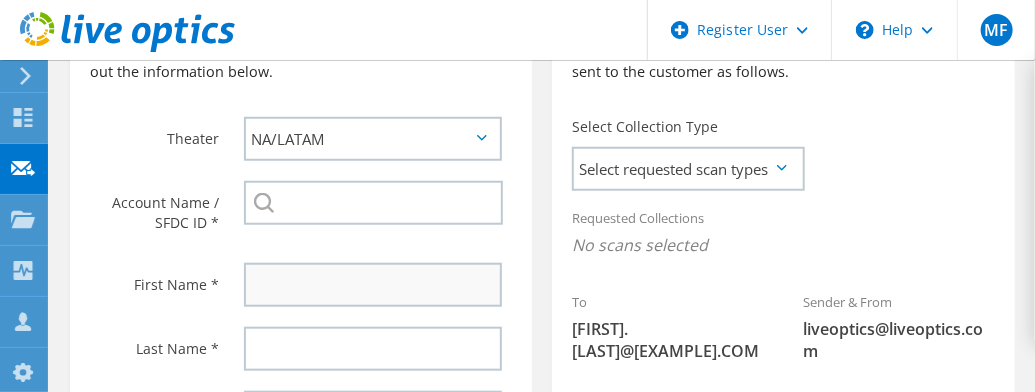 scroll, scrollTop: 533, scrollLeft: 0, axis: vertical 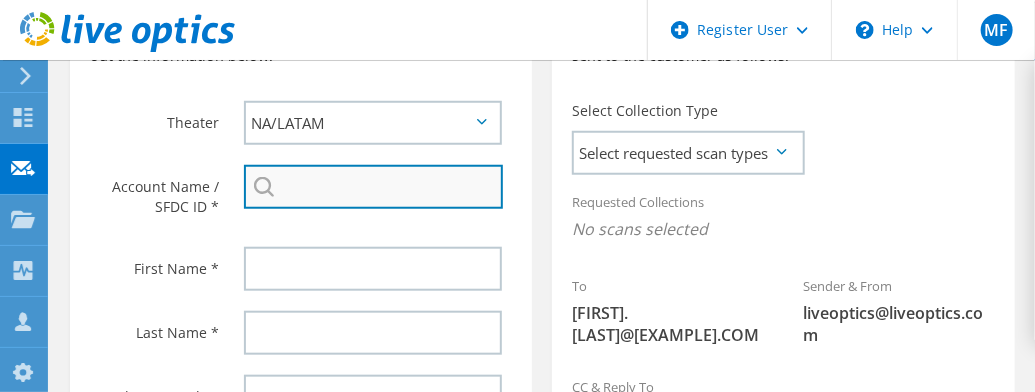 click at bounding box center (373, 187) 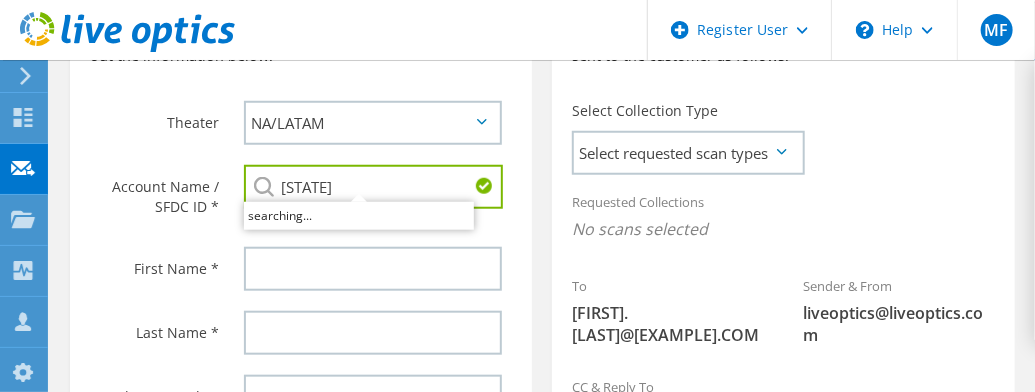 type on "T" 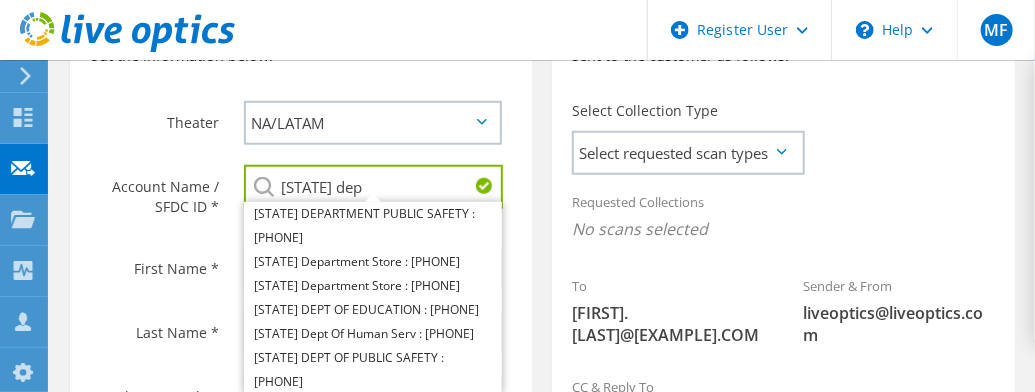 type on "[STATE] dept" 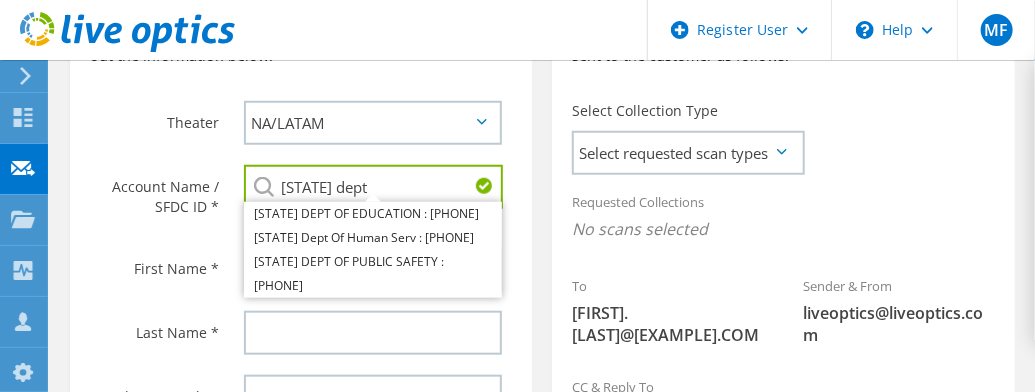 drag, startPoint x: 392, startPoint y: 176, endPoint x: 278, endPoint y: 177, distance: 114.00439 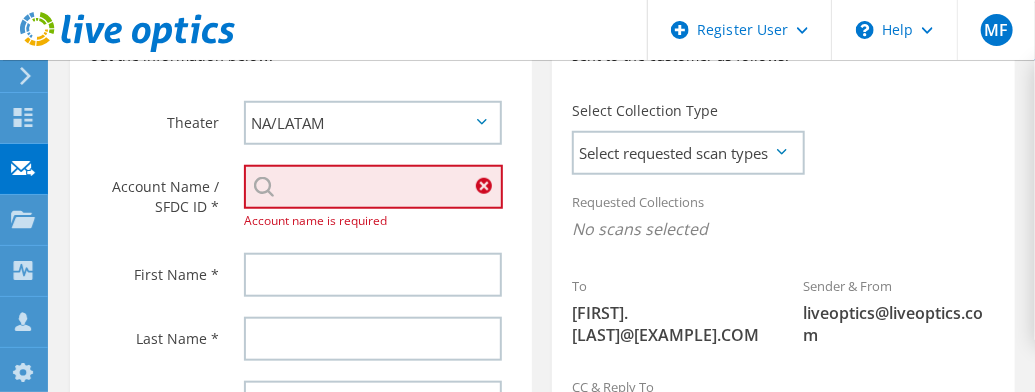 click at bounding box center (373, 187) 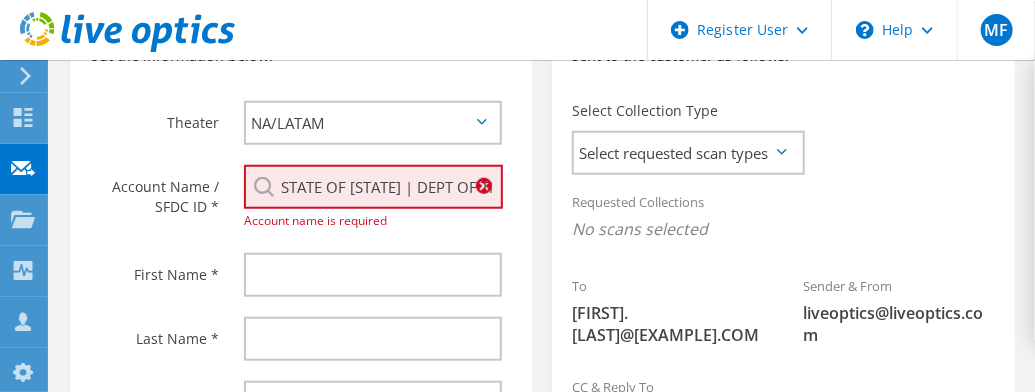 scroll, scrollTop: 0, scrollLeft: 84, axis: horizontal 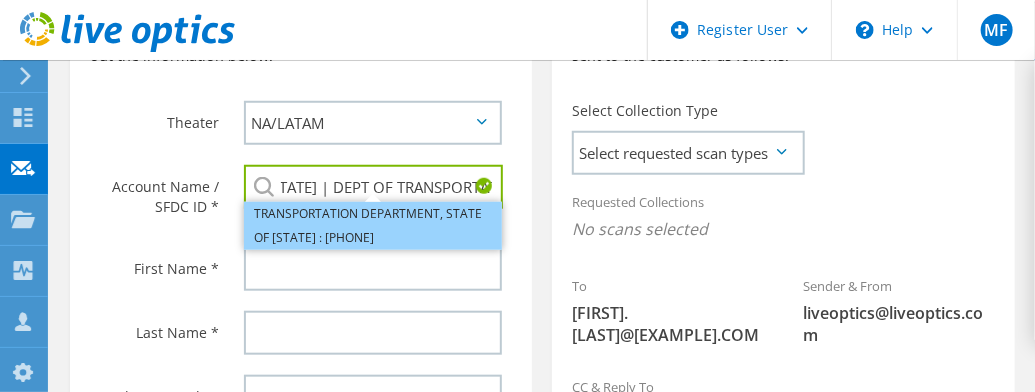 click on "TRANSPORTATION DEPARTMENT, STATE OF [STATE] : [PHONE]" at bounding box center [373, 226] 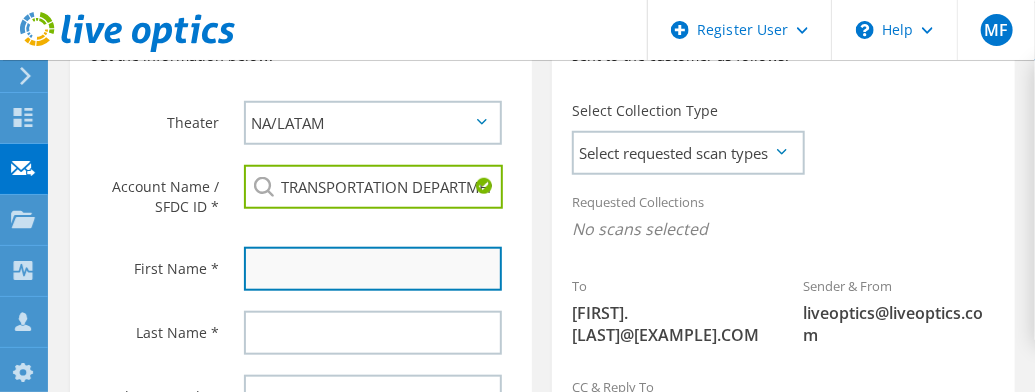 click at bounding box center (373, 269) 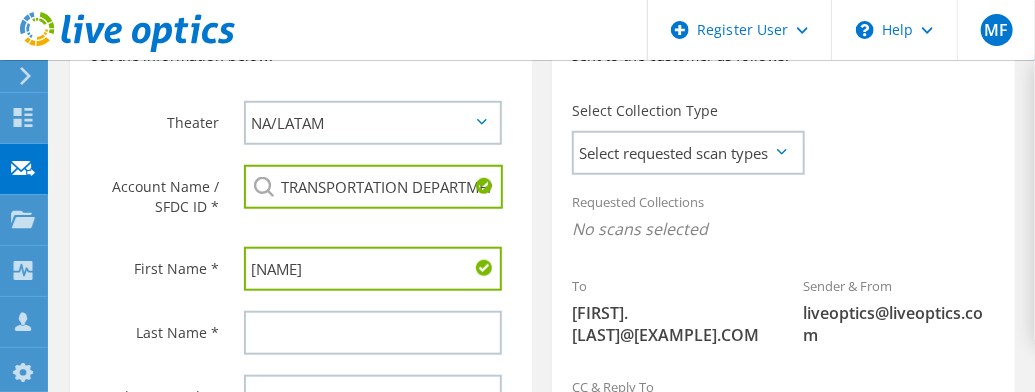 type on "[NAME]" 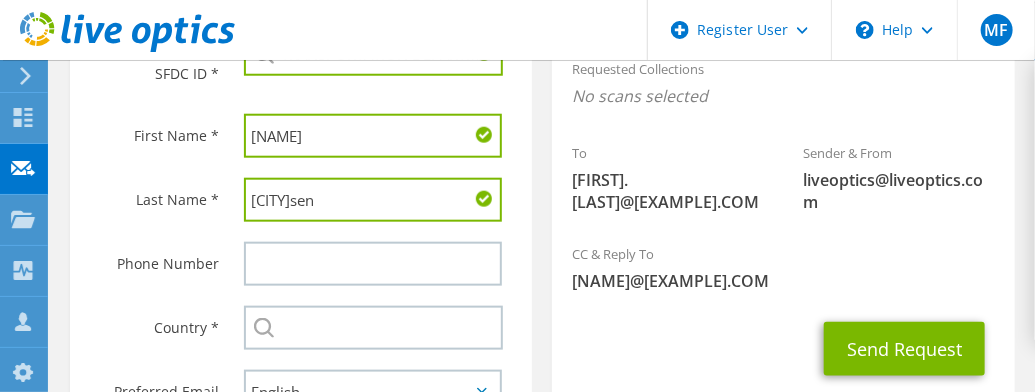 scroll, scrollTop: 800, scrollLeft: 0, axis: vertical 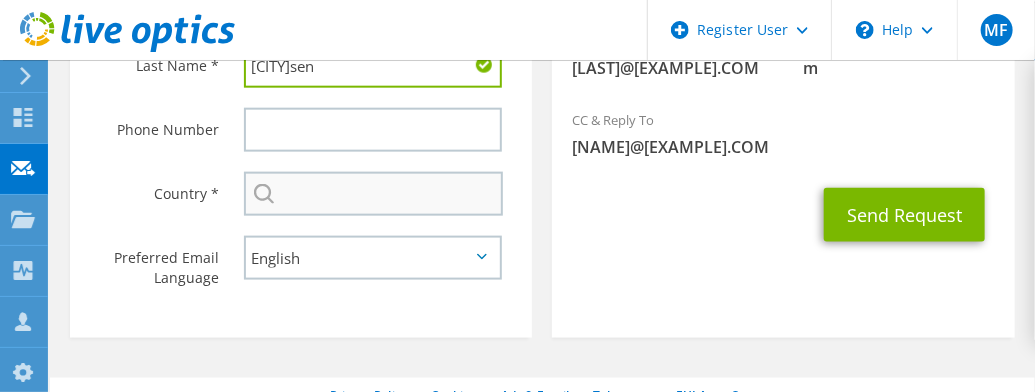 type on "[CITY]sen" 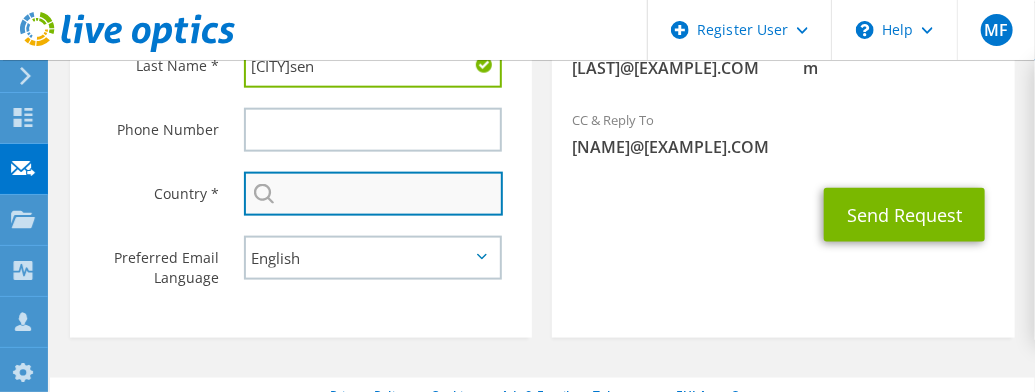 click at bounding box center [373, 194] 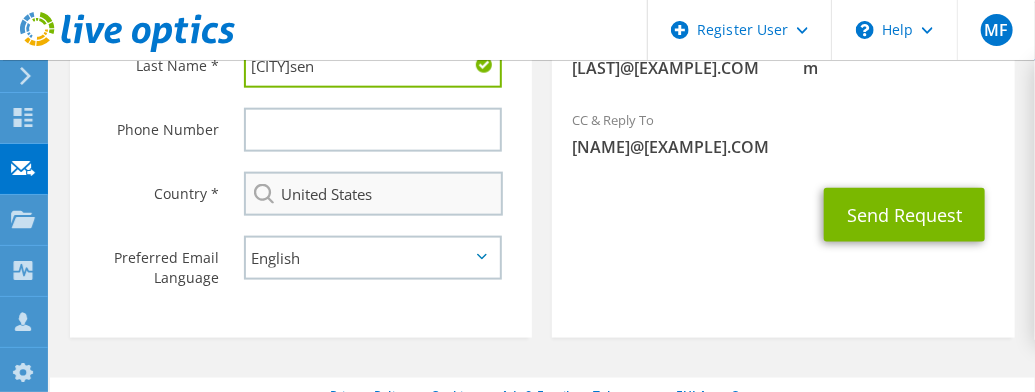 type on "[PHONE]" 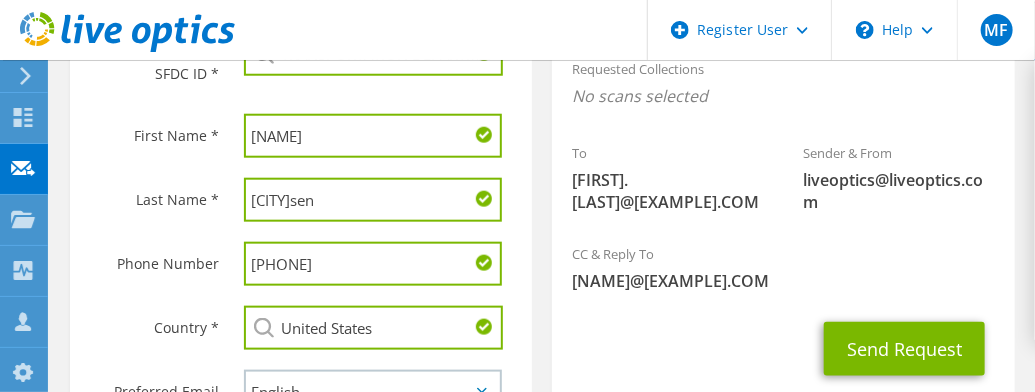 scroll, scrollTop: 400, scrollLeft: 0, axis: vertical 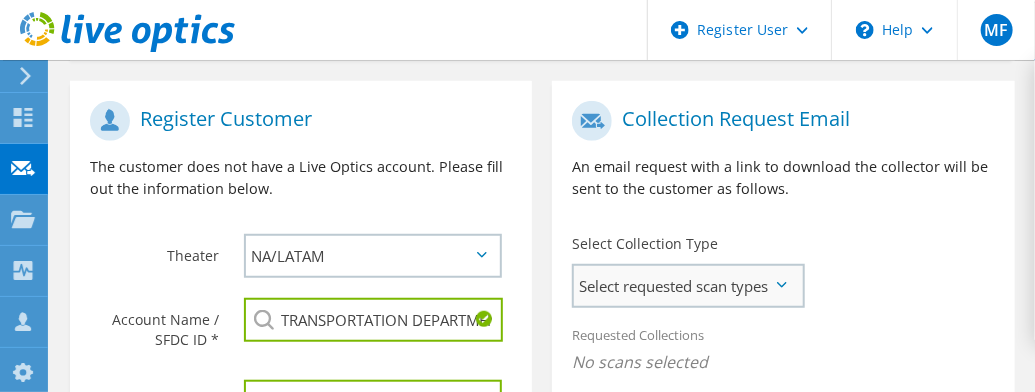 click on "Select requested scan types" at bounding box center (687, 286) 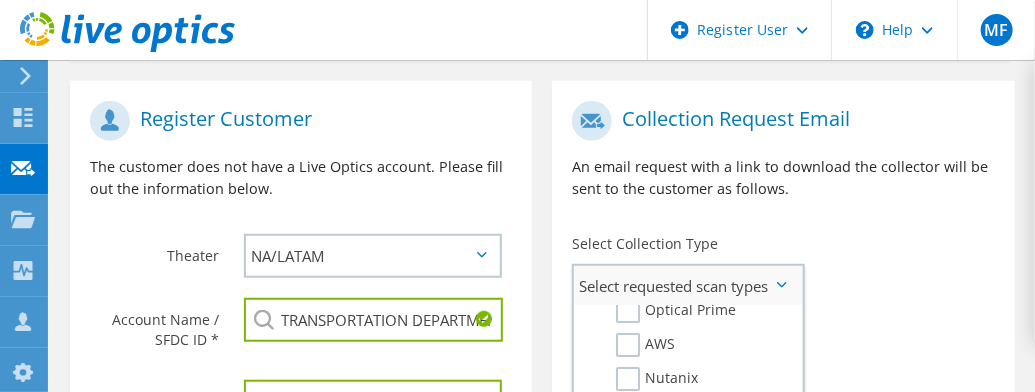 scroll, scrollTop: 0, scrollLeft: 0, axis: both 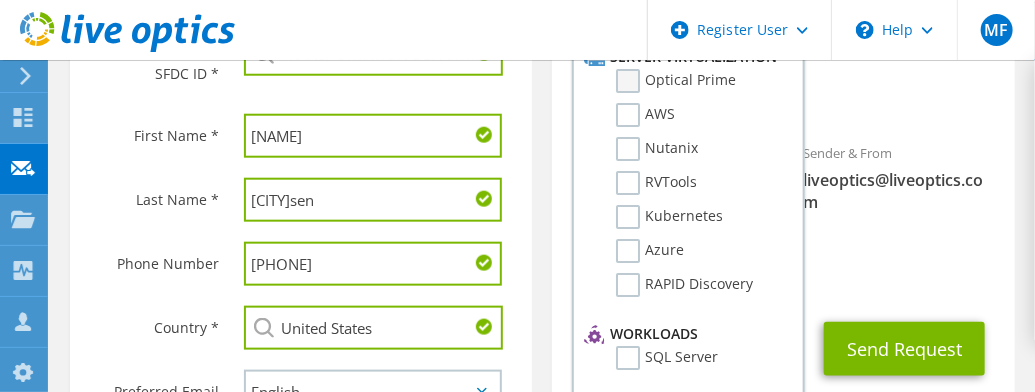 click on "Optical Prime" at bounding box center [676, 81] 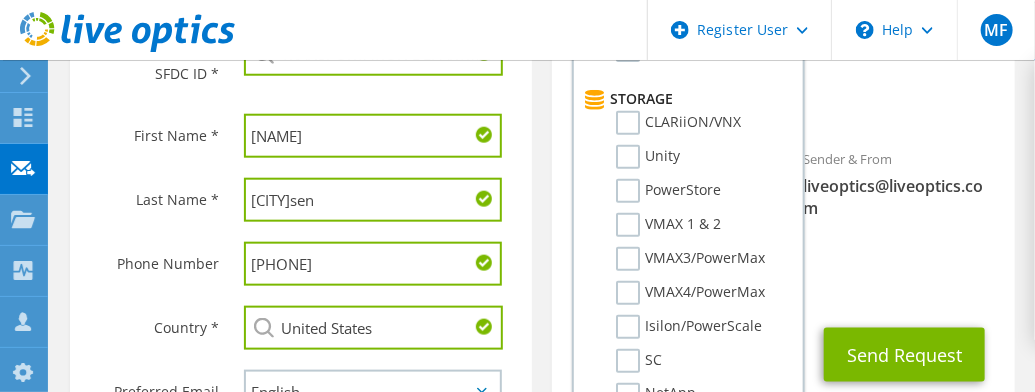 scroll, scrollTop: 306, scrollLeft: 0, axis: vertical 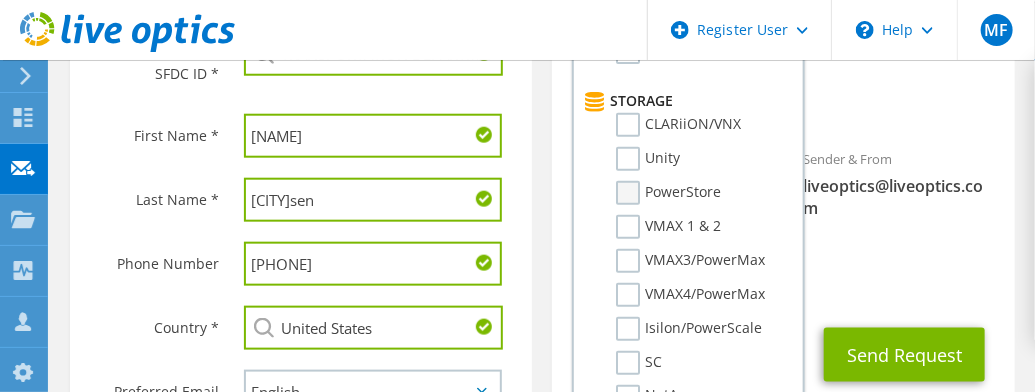 click on "PowerStore" at bounding box center [668, 193] 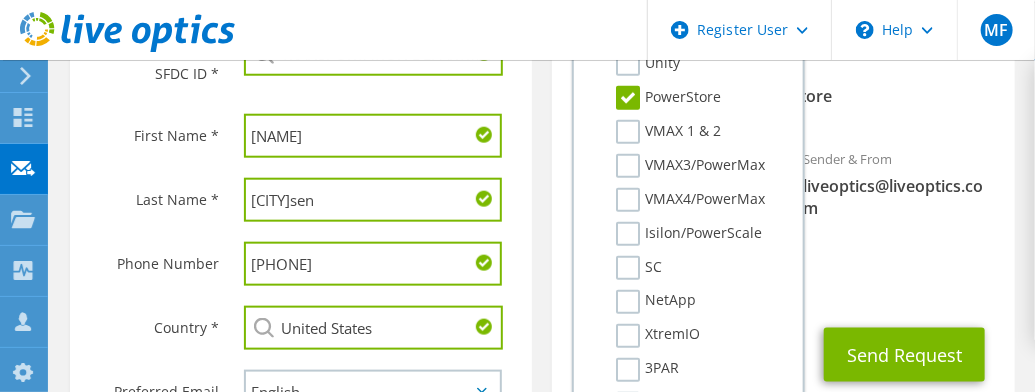 scroll, scrollTop: 396, scrollLeft: 0, axis: vertical 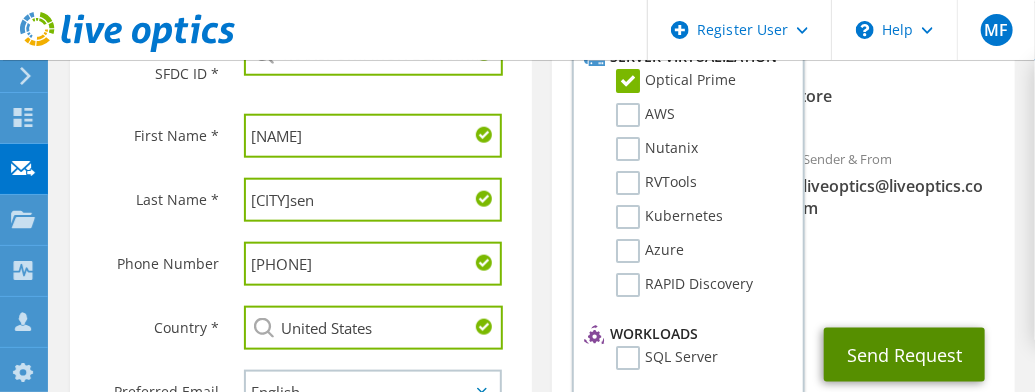 click on "Send Request" at bounding box center [904, 355] 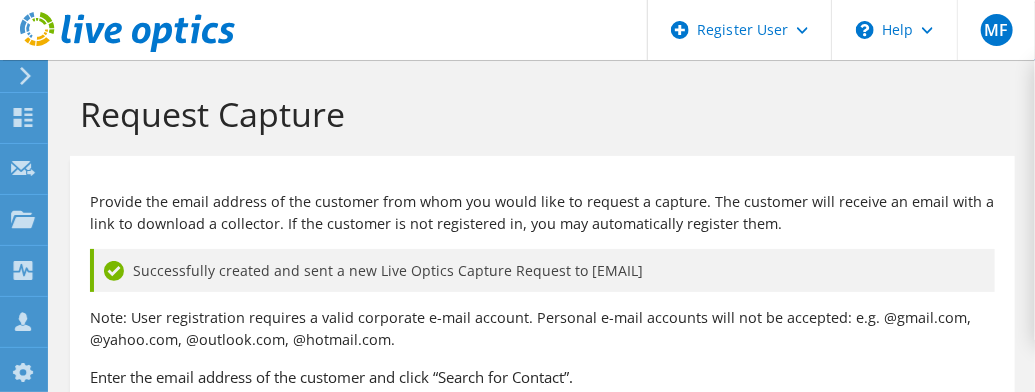 scroll, scrollTop: 133, scrollLeft: 0, axis: vertical 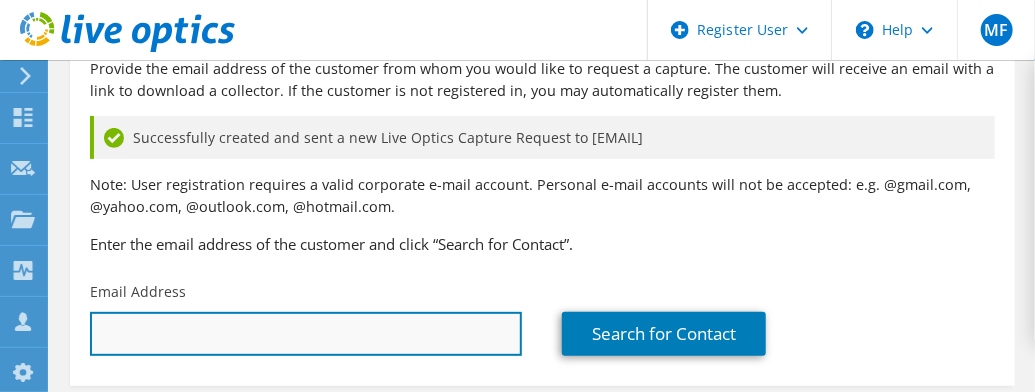 drag, startPoint x: 393, startPoint y: 334, endPoint x: 405, endPoint y: 320, distance: 18.439089 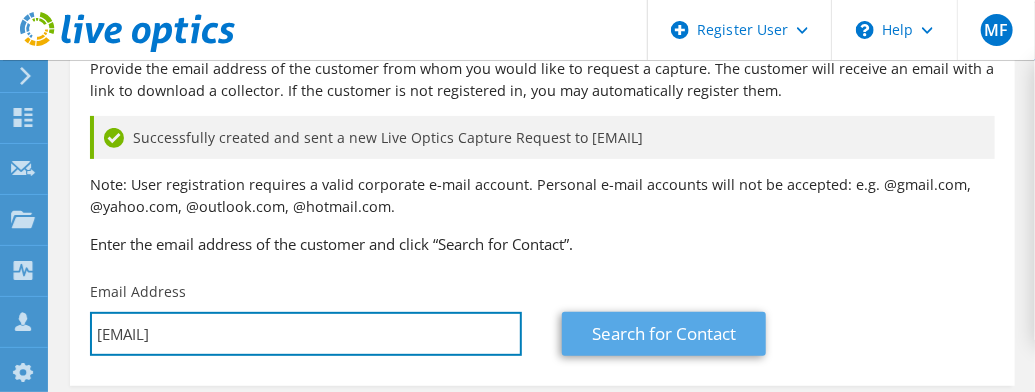type on "[EMAIL]" 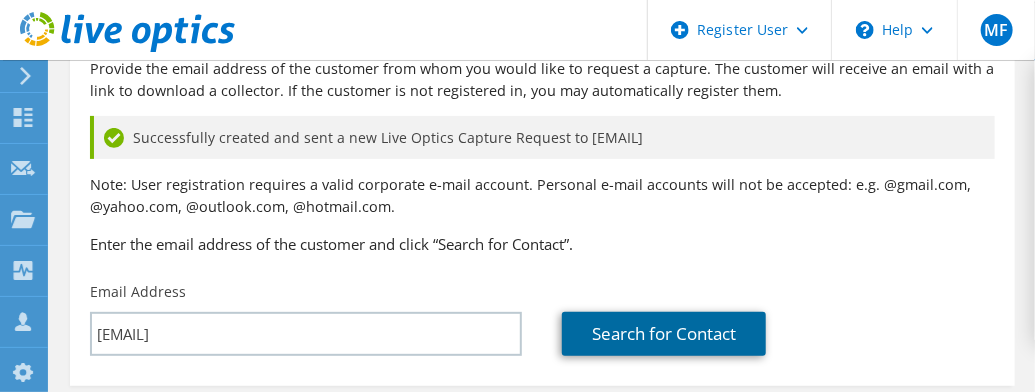 click on "Search for Contact" at bounding box center [664, 334] 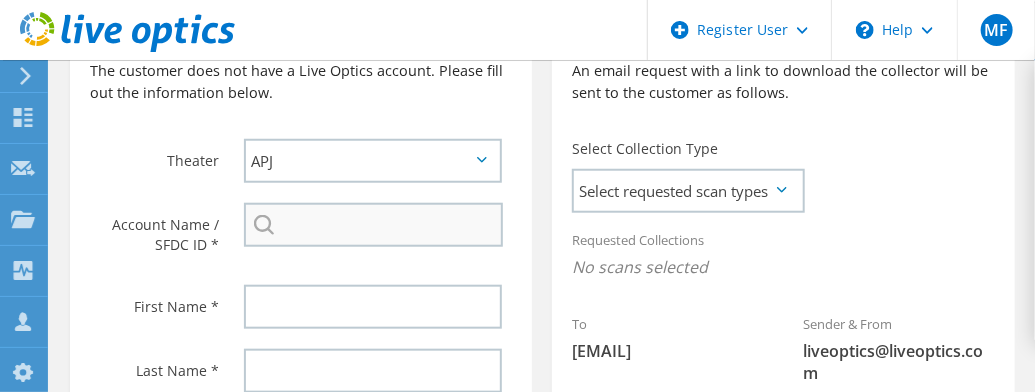 scroll, scrollTop: 533, scrollLeft: 0, axis: vertical 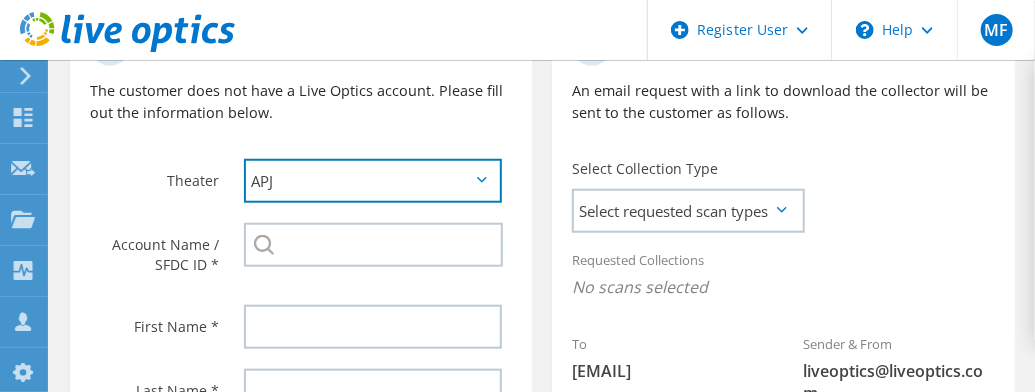 click on "APJ
EMEA
NA/LATAM" at bounding box center [373, 181] 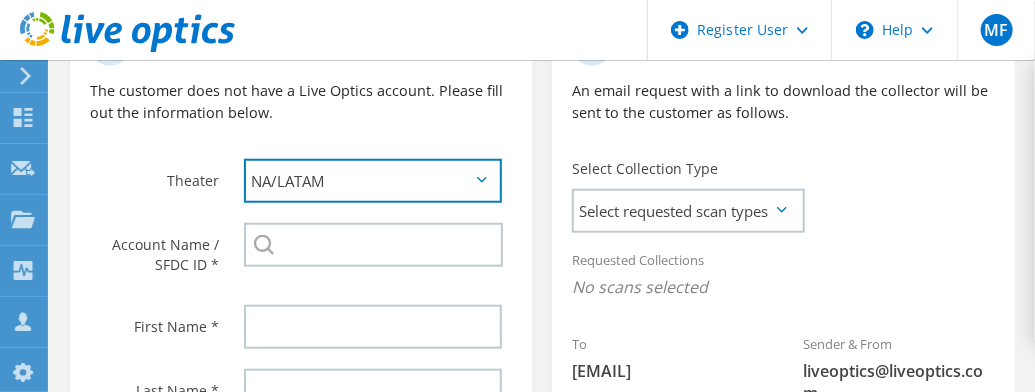 click on "APJ
EMEA
NA/LATAM" at bounding box center [373, 181] 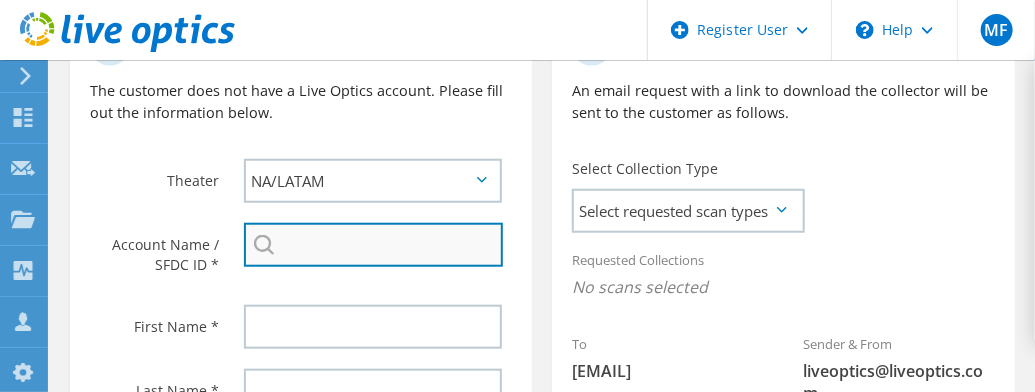 click at bounding box center (373, 245) 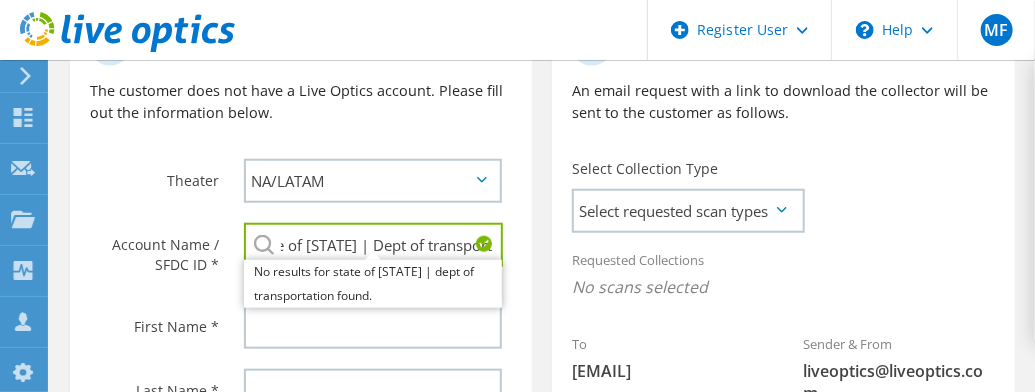 scroll, scrollTop: 0, scrollLeft: 0, axis: both 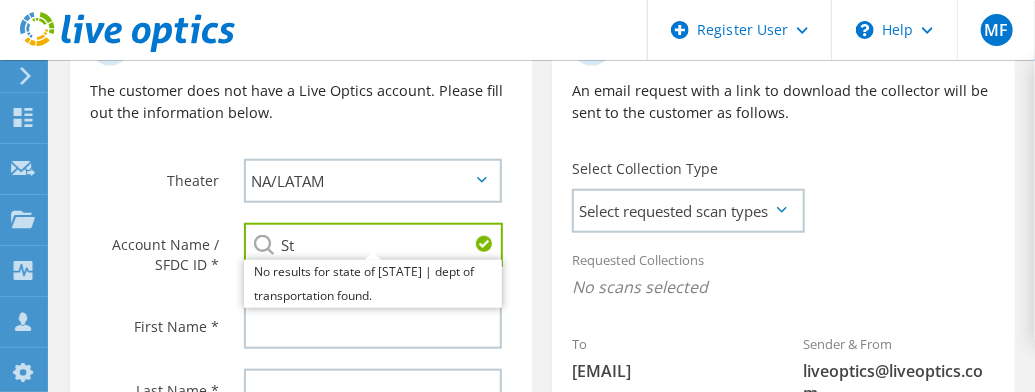 type on "S" 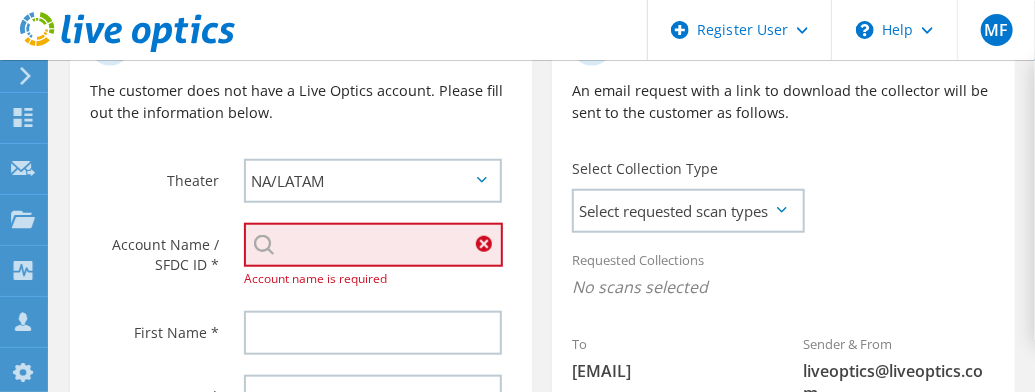 click at bounding box center [373, 245] 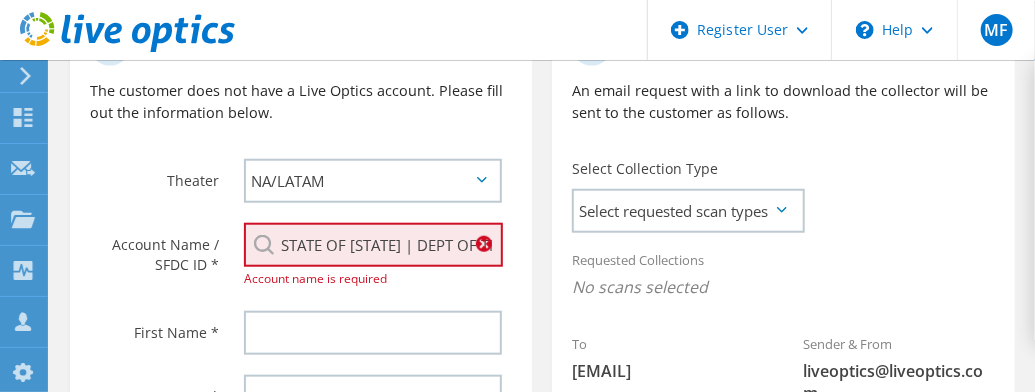 scroll, scrollTop: 0, scrollLeft: 84, axis: horizontal 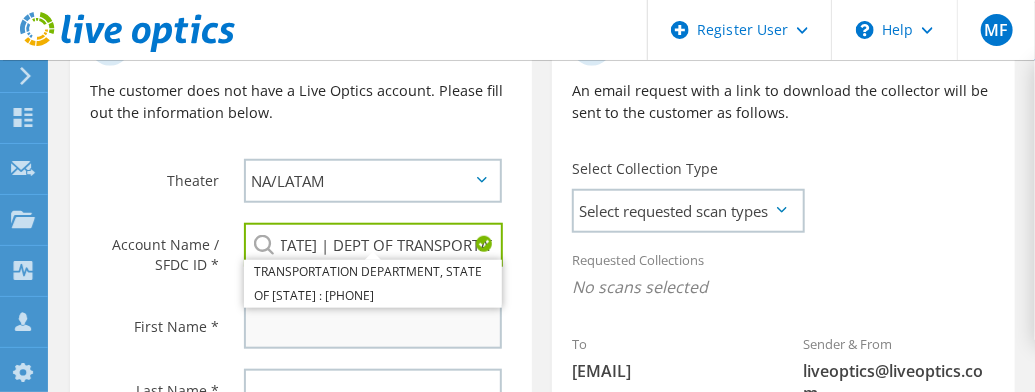 type on "STATE OF [STATE] | DEPT OF TRANSPORTATION" 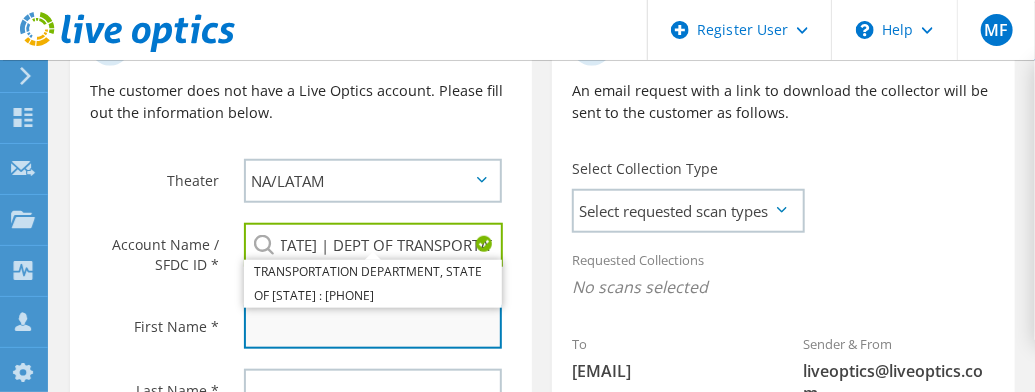 scroll, scrollTop: 0, scrollLeft: 0, axis: both 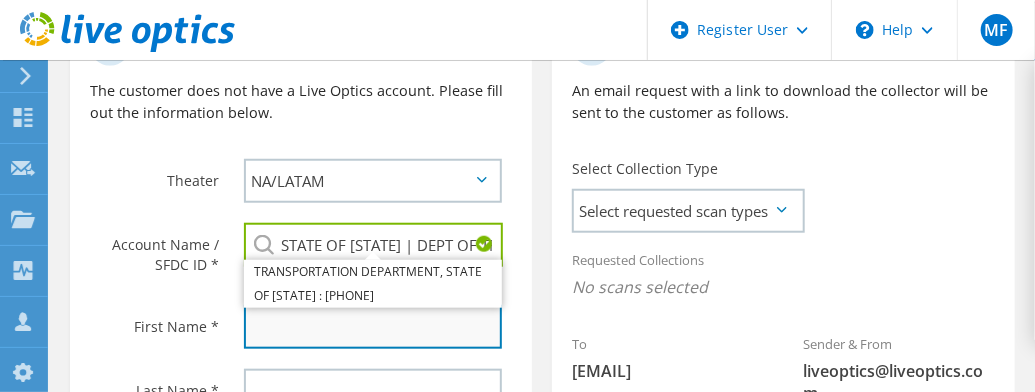 click at bounding box center (373, 327) 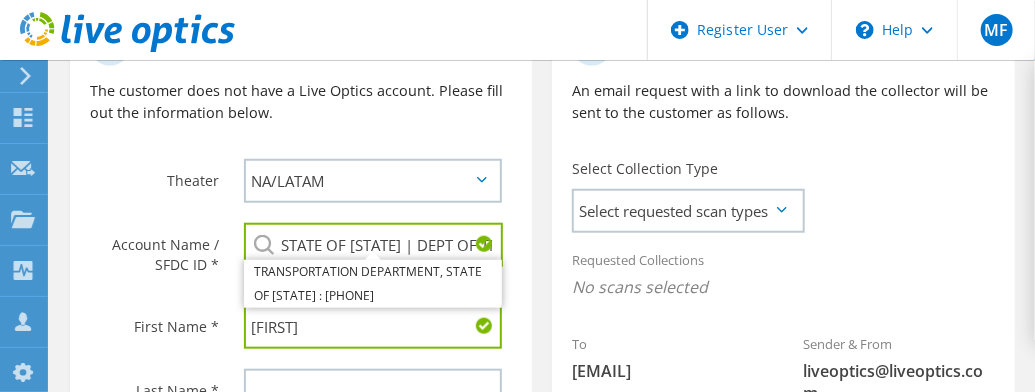 type on "Predeep" 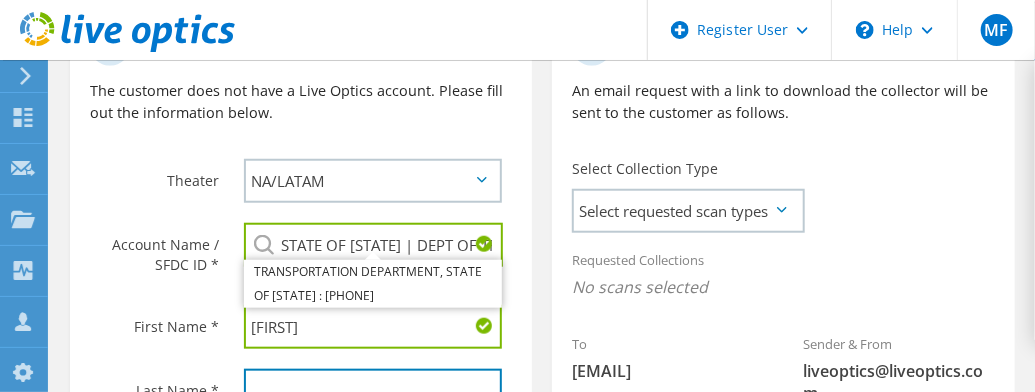scroll, scrollTop: 552, scrollLeft: 0, axis: vertical 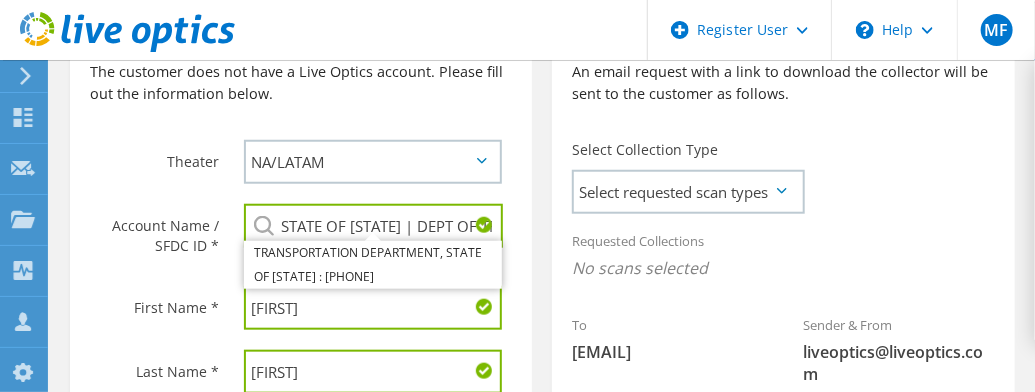 type on "Nathan" 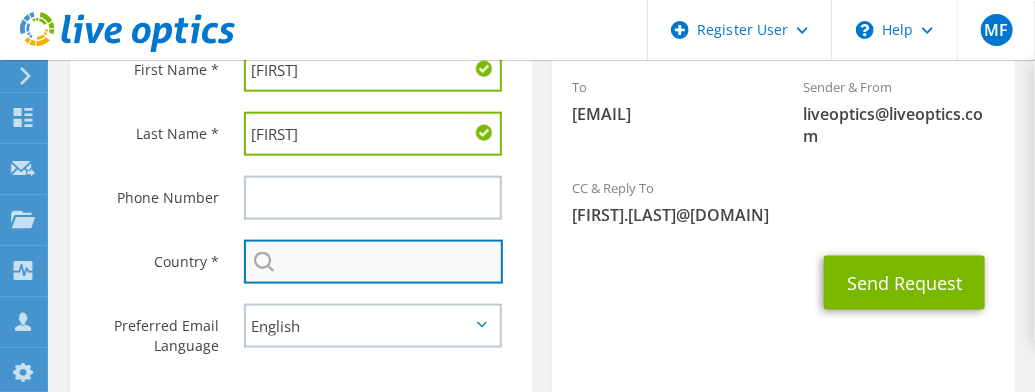click at bounding box center (373, 262) 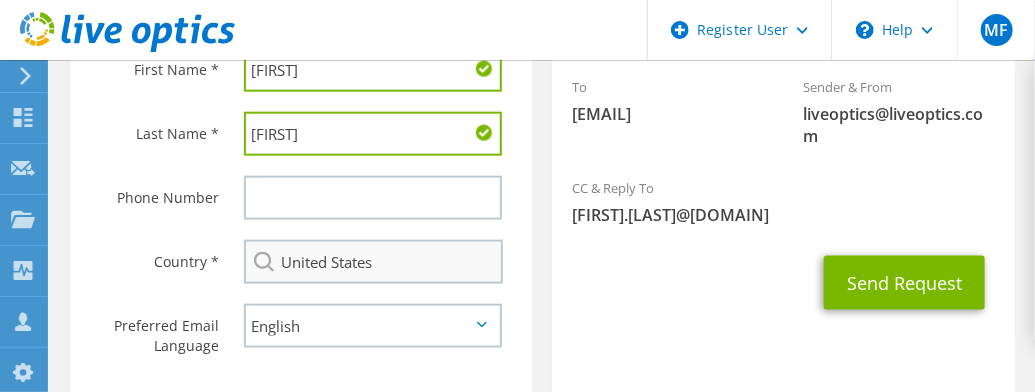 type on "[PHONE]" 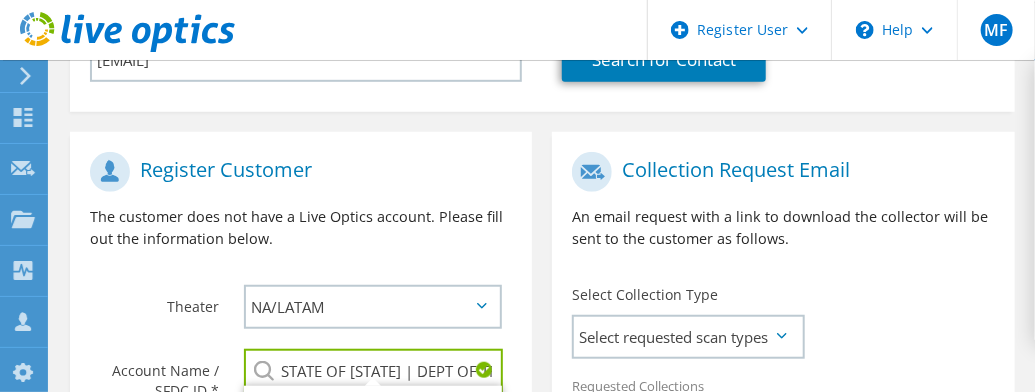 scroll, scrollTop: 390, scrollLeft: 0, axis: vertical 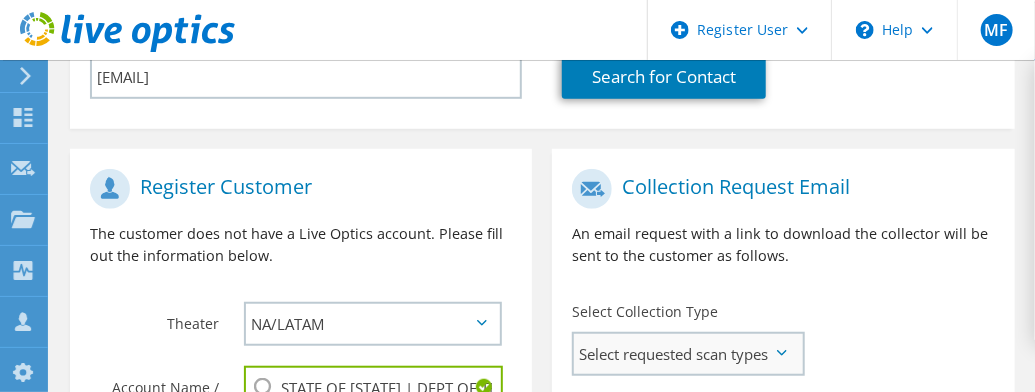click on "Select requested scan types" at bounding box center [687, 354] 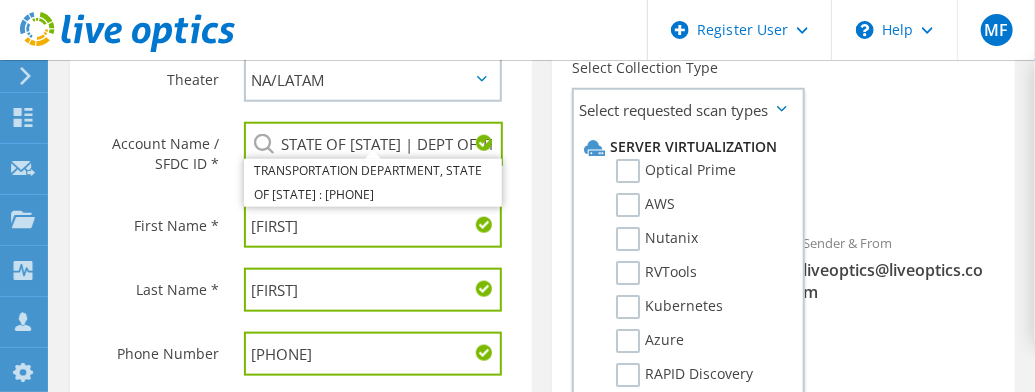 scroll, scrollTop: 657, scrollLeft: 0, axis: vertical 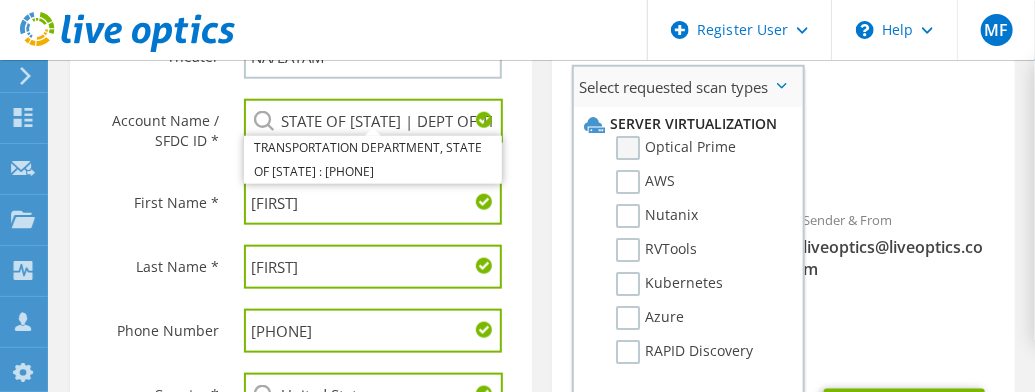 click on "Optical Prime" at bounding box center (676, 148) 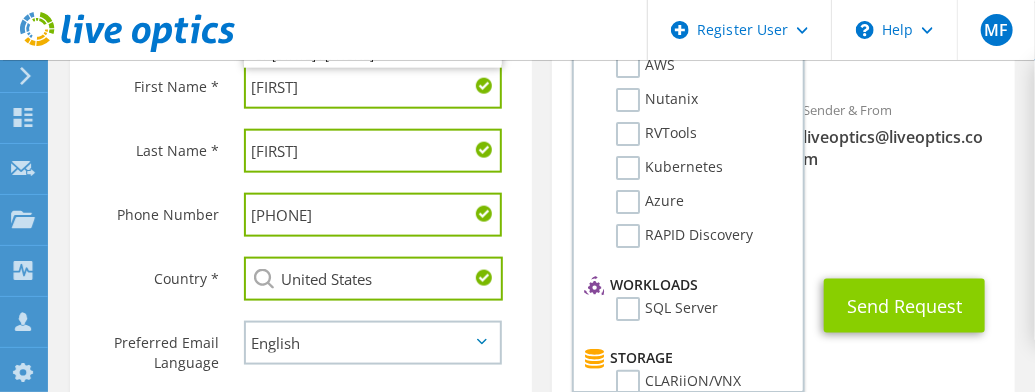 scroll, scrollTop: 790, scrollLeft: 0, axis: vertical 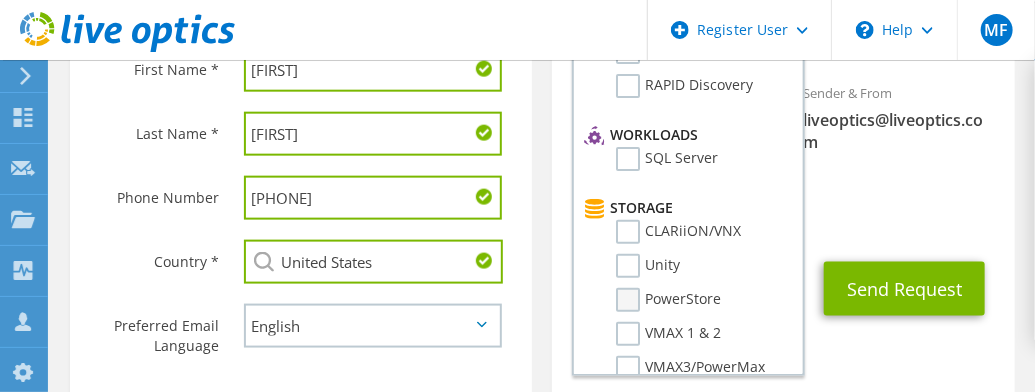 click on "PowerStore" at bounding box center (668, 300) 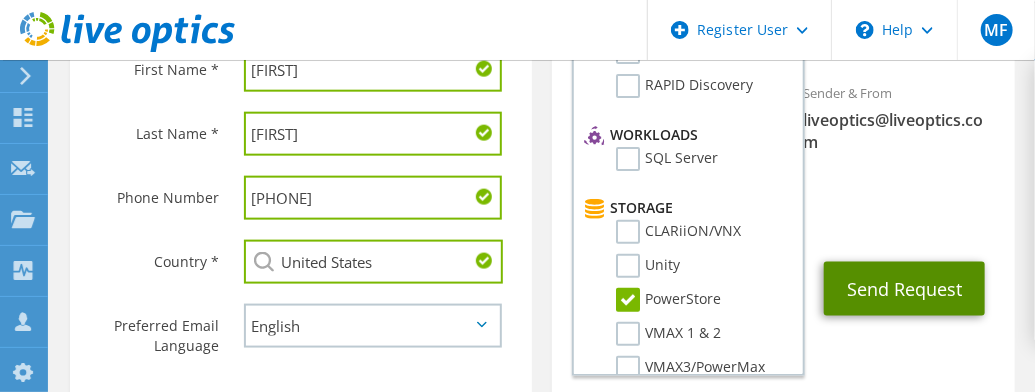 click on "Send Request" at bounding box center (904, 289) 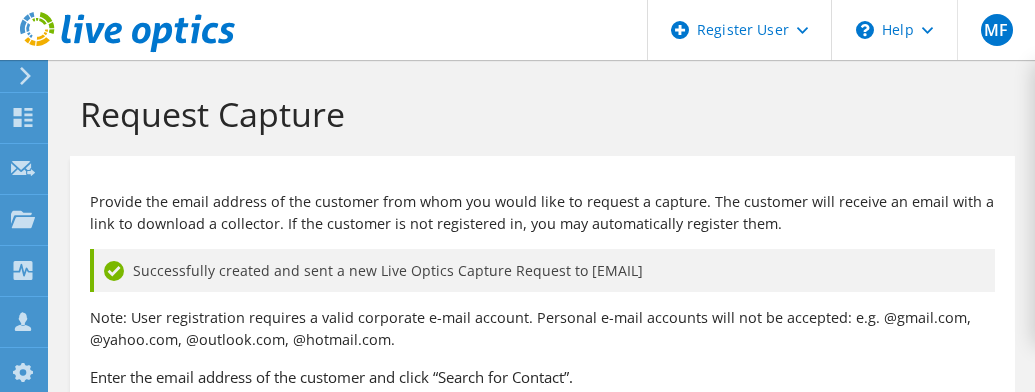 scroll, scrollTop: 0, scrollLeft: 0, axis: both 